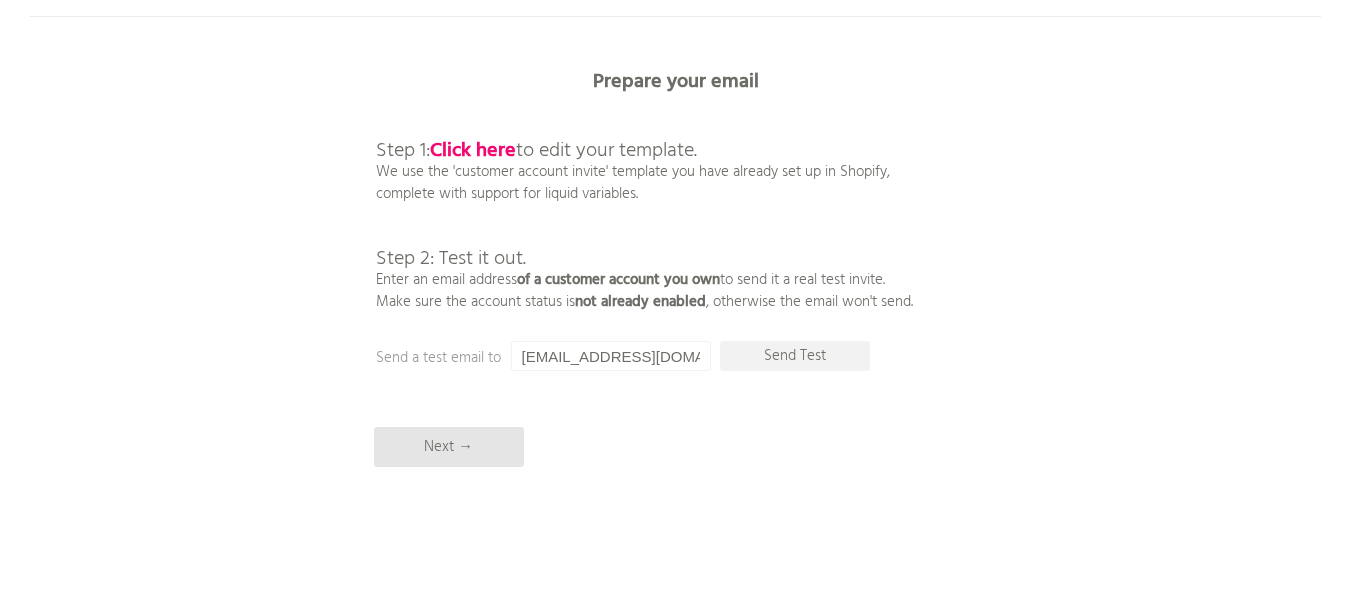 scroll, scrollTop: 93, scrollLeft: 0, axis: vertical 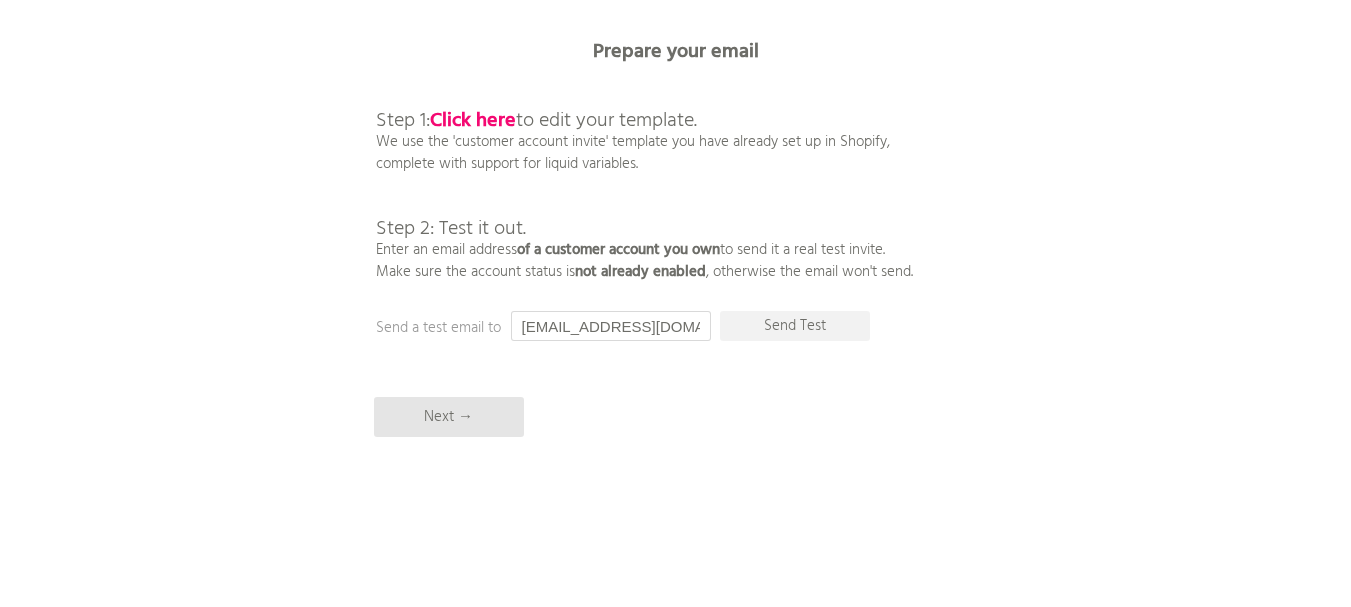 click on "[EMAIL_ADDRESS][DOMAIN_NAME]" at bounding box center [611, 326] 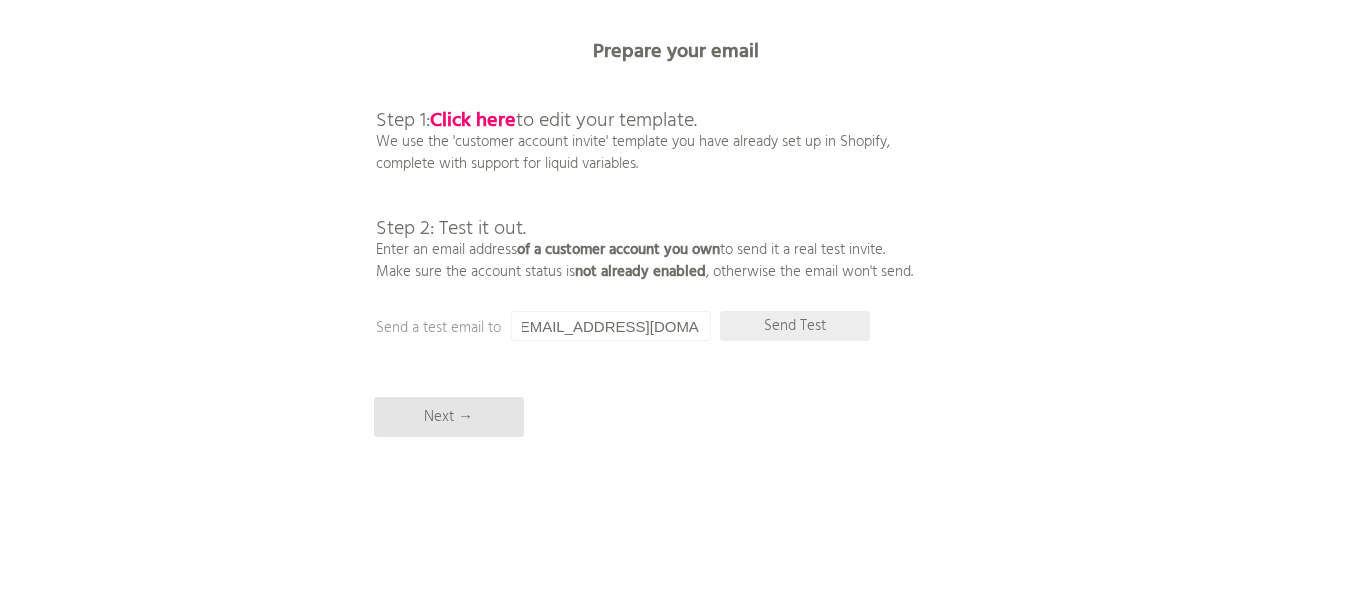 click on "Send Test" at bounding box center (795, 326) 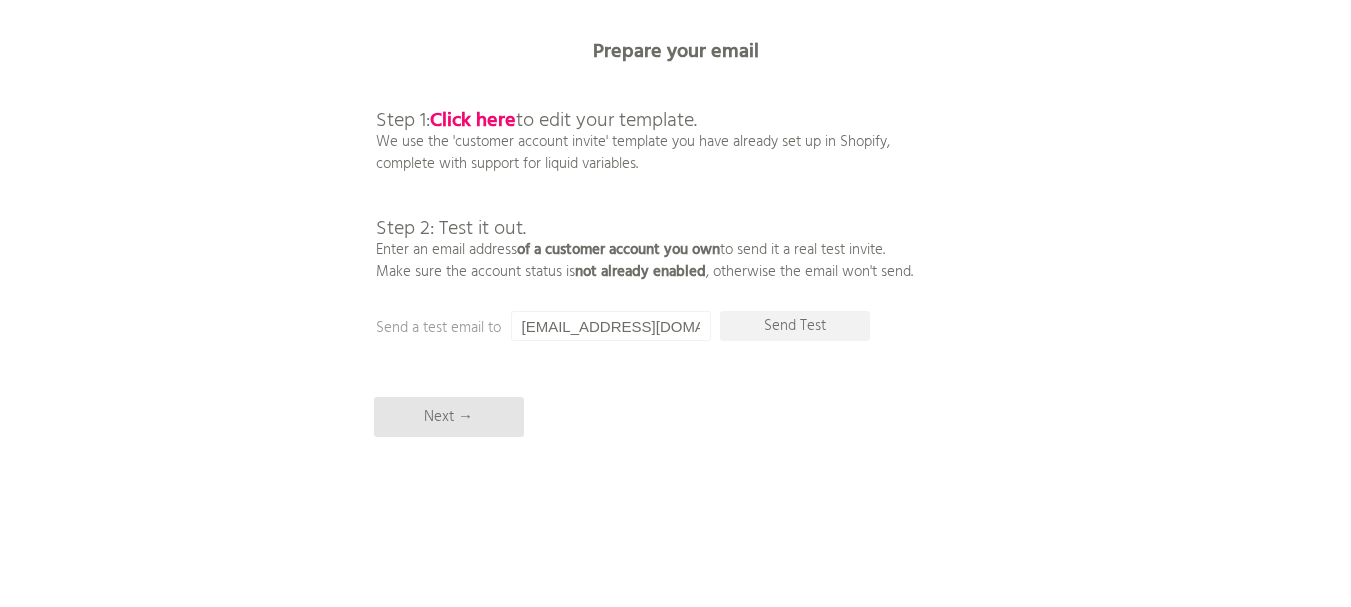 click on "[EMAIL_ADDRESS][DOMAIN_NAME]" at bounding box center [611, 326] 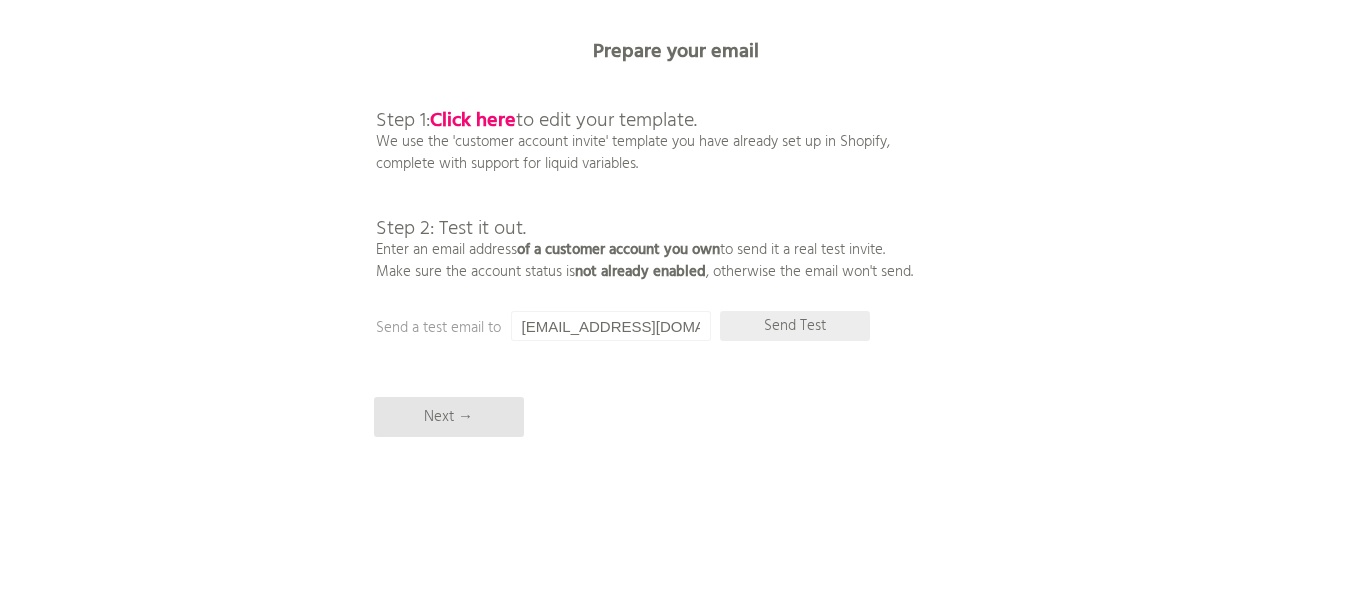 scroll, scrollTop: 0, scrollLeft: 6, axis: horizontal 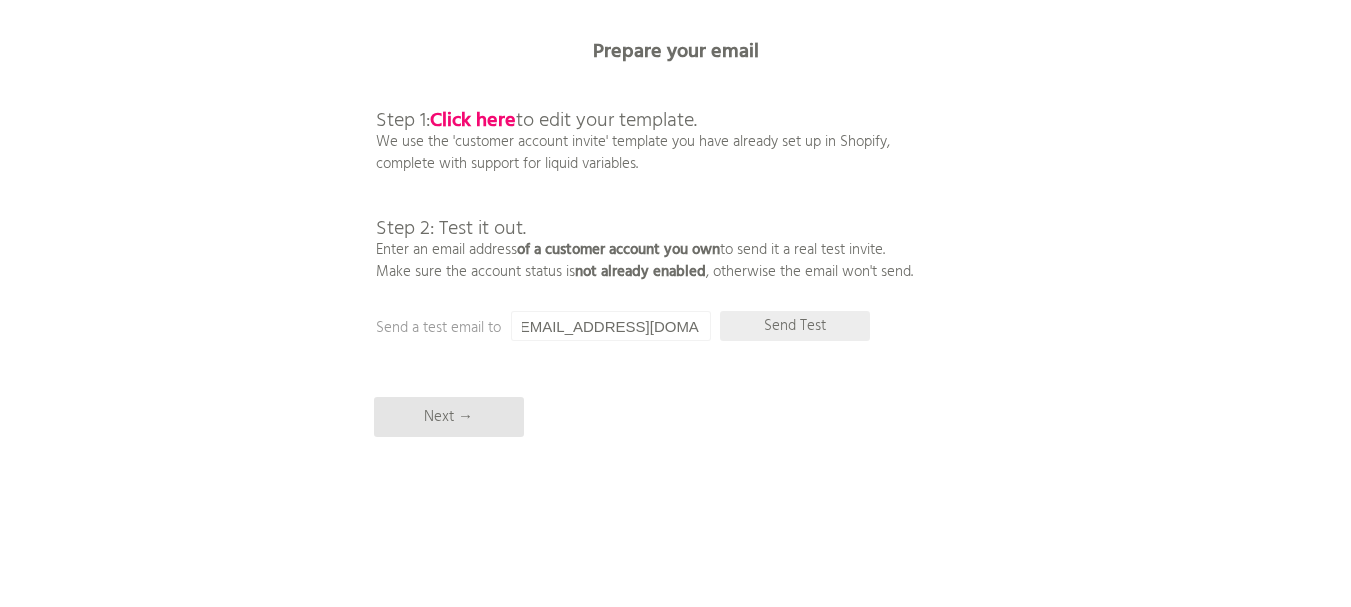 drag, startPoint x: 523, startPoint y: 325, endPoint x: 735, endPoint y: 324, distance: 212.00237 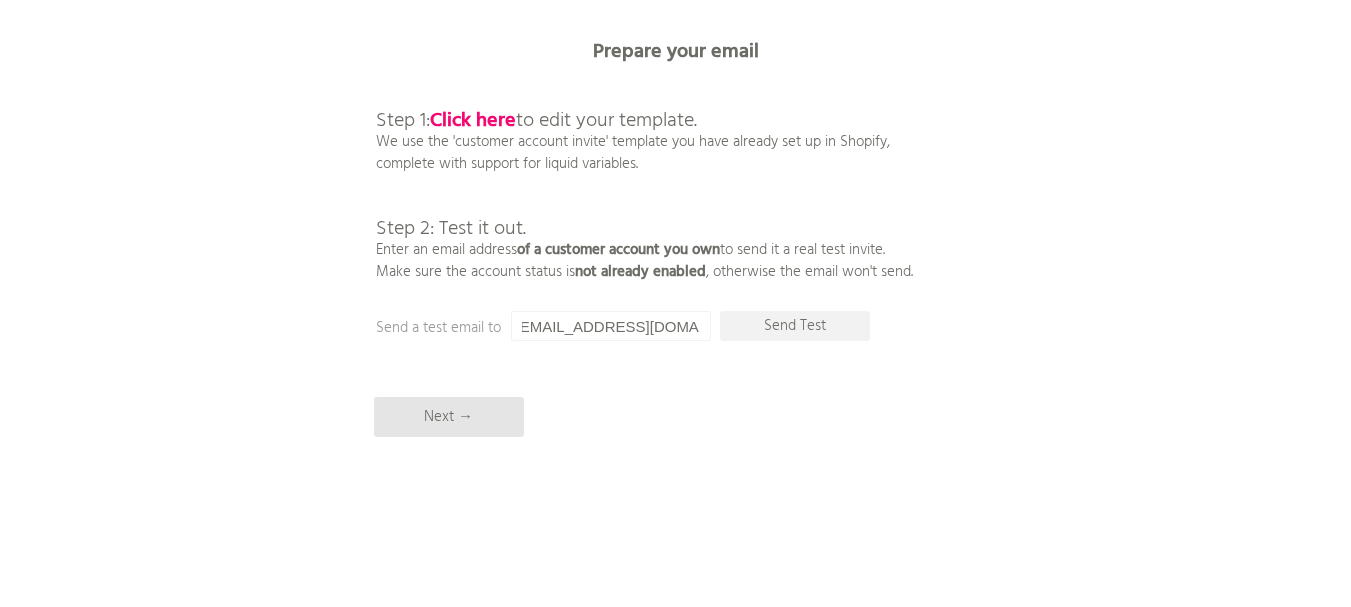 click on "[EMAIL_ADDRESS][DOMAIN_NAME]" at bounding box center (611, 326) 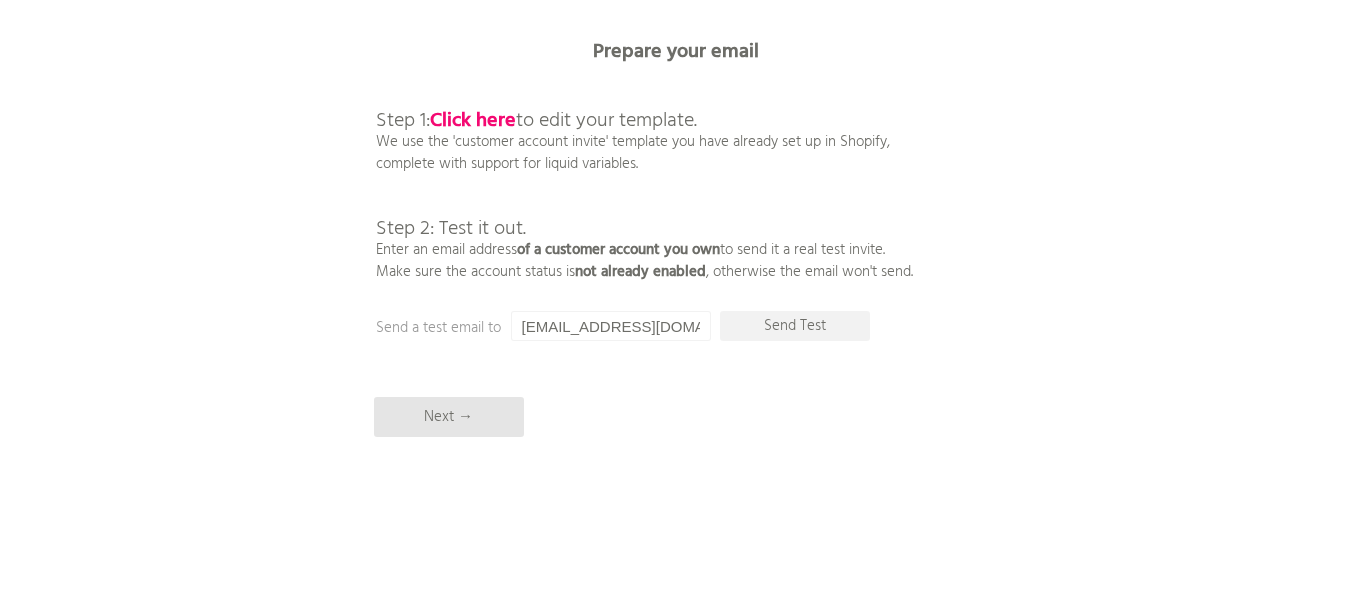 drag, startPoint x: 698, startPoint y: 326, endPoint x: 517, endPoint y: 321, distance: 181.06905 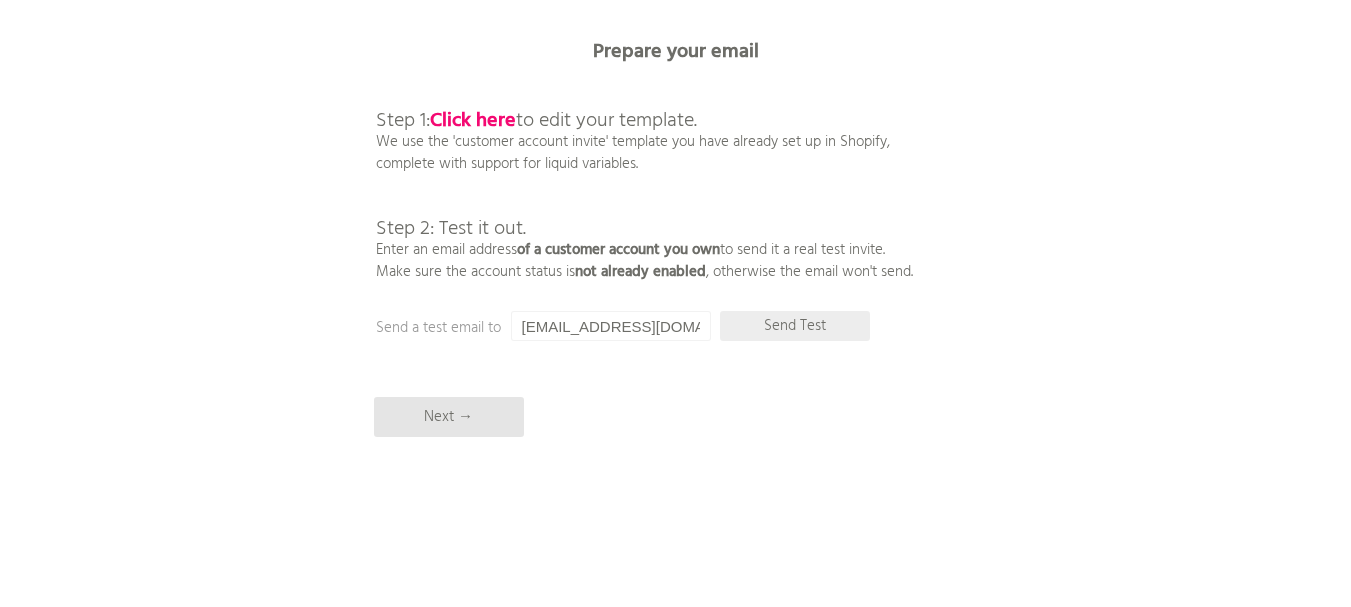 click on "Send Test" at bounding box center (795, 326) 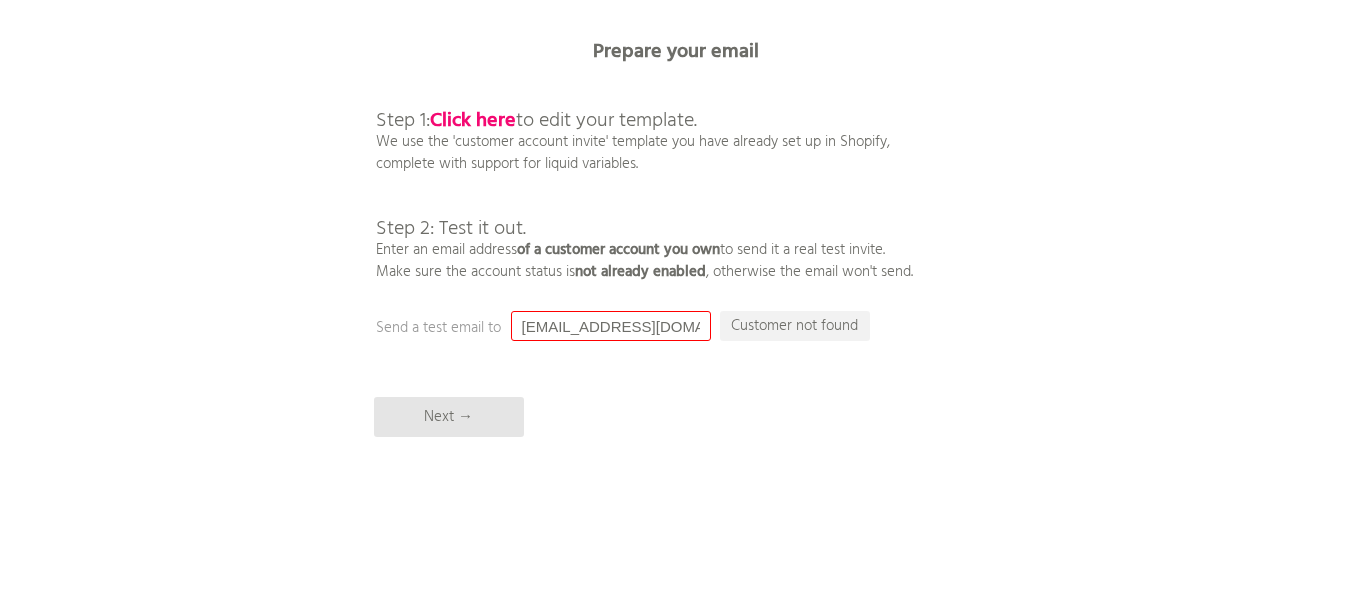 click on "[EMAIL_ADDRESS][DOMAIN_NAME]" at bounding box center [611, 326] 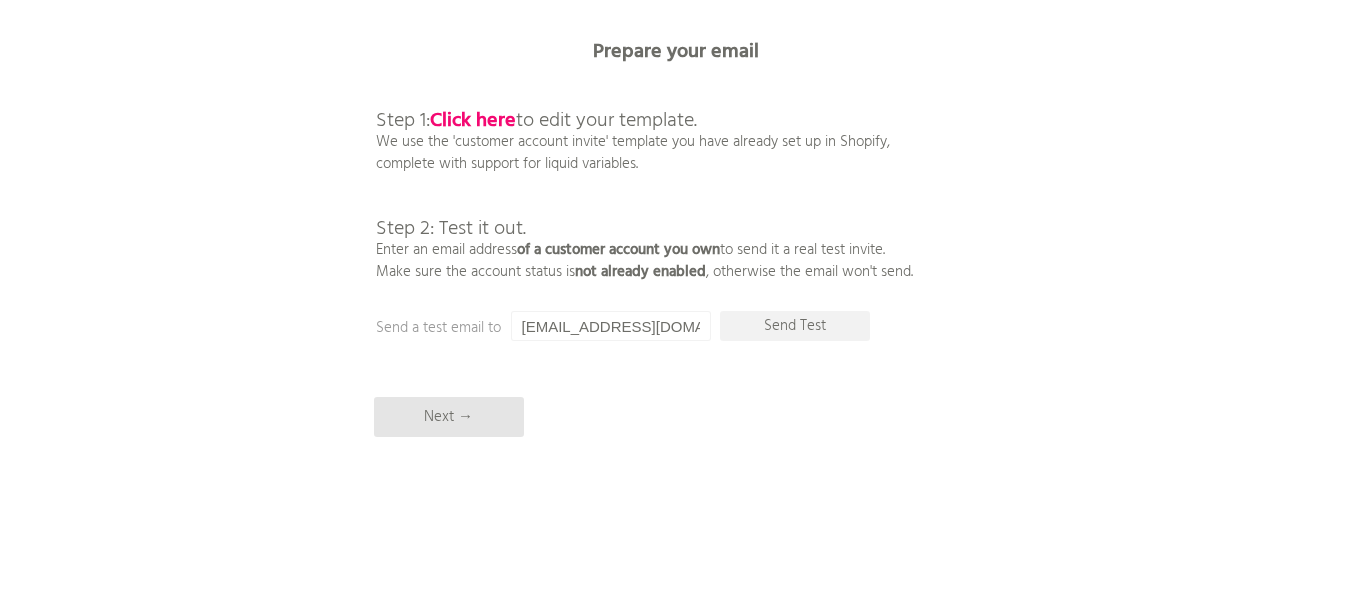 drag, startPoint x: 515, startPoint y: 248, endPoint x: 842, endPoint y: 236, distance: 327.22012 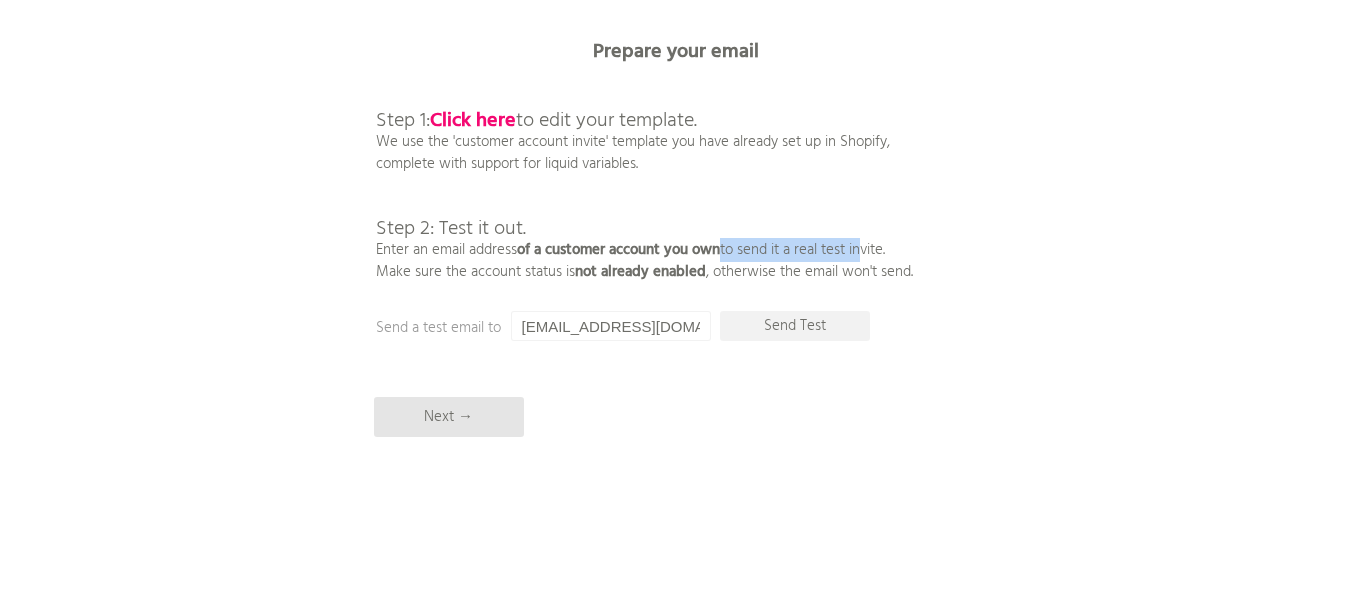 drag, startPoint x: 767, startPoint y: 251, endPoint x: 862, endPoint y: 247, distance: 95.084175 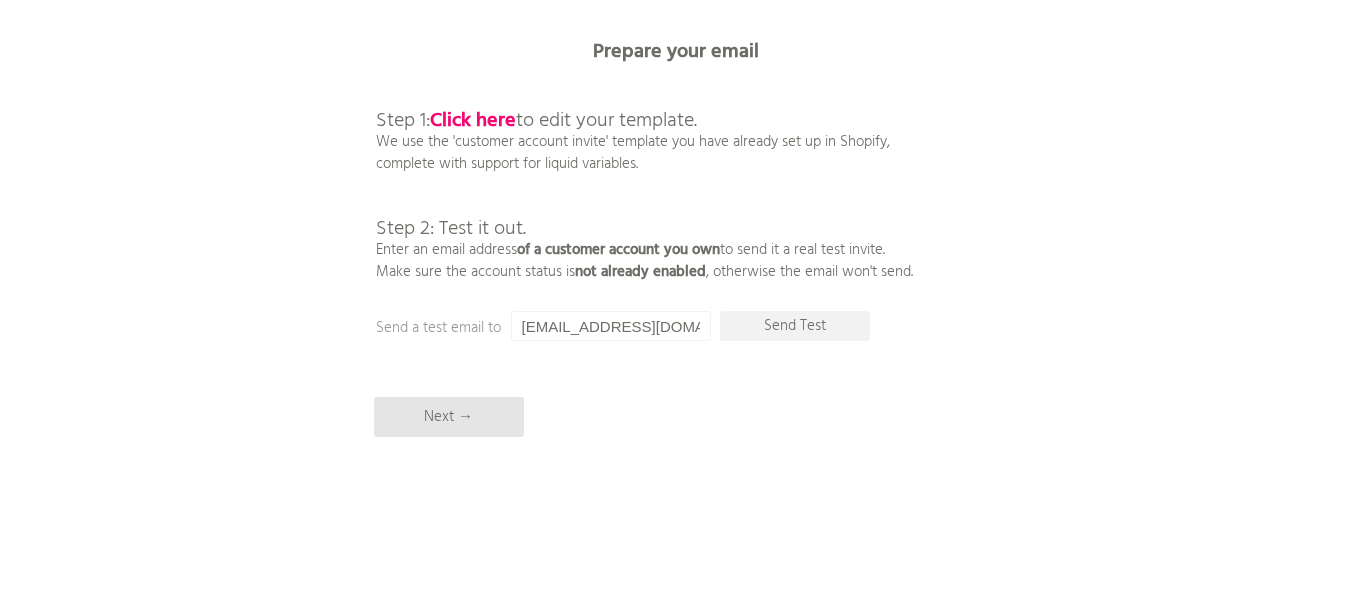 click on "[EMAIL_ADDRESS][DOMAIN_NAME]" at bounding box center (611, 326) 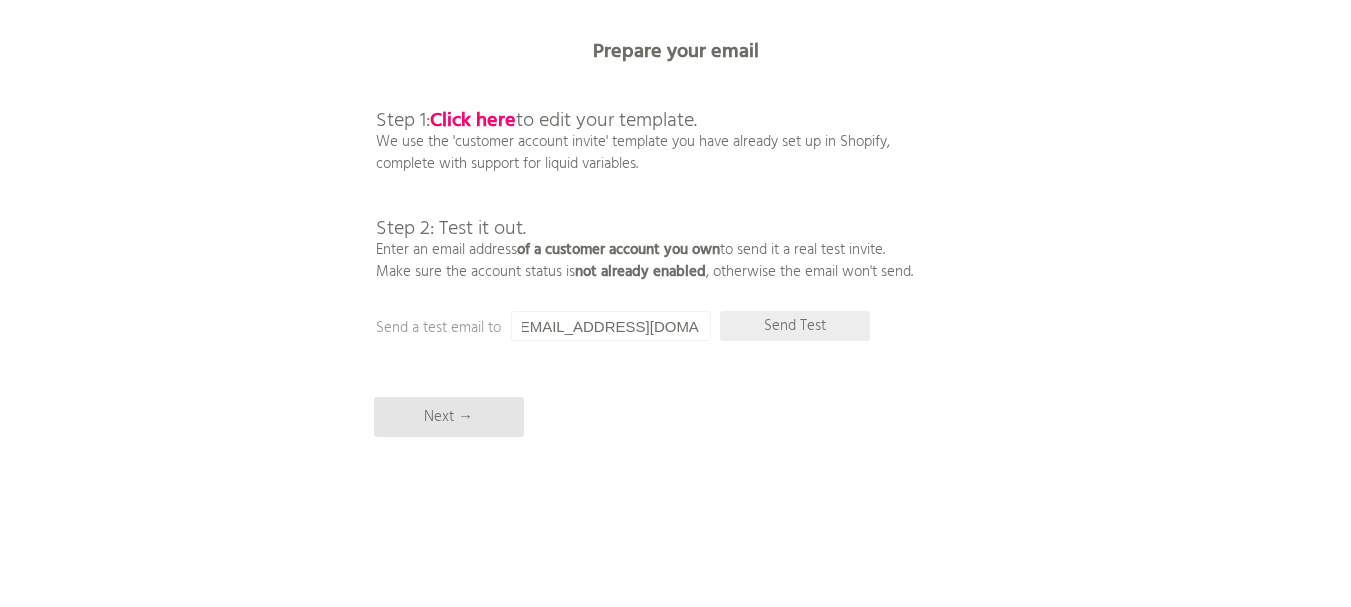 click on "Send Test" at bounding box center [795, 326] 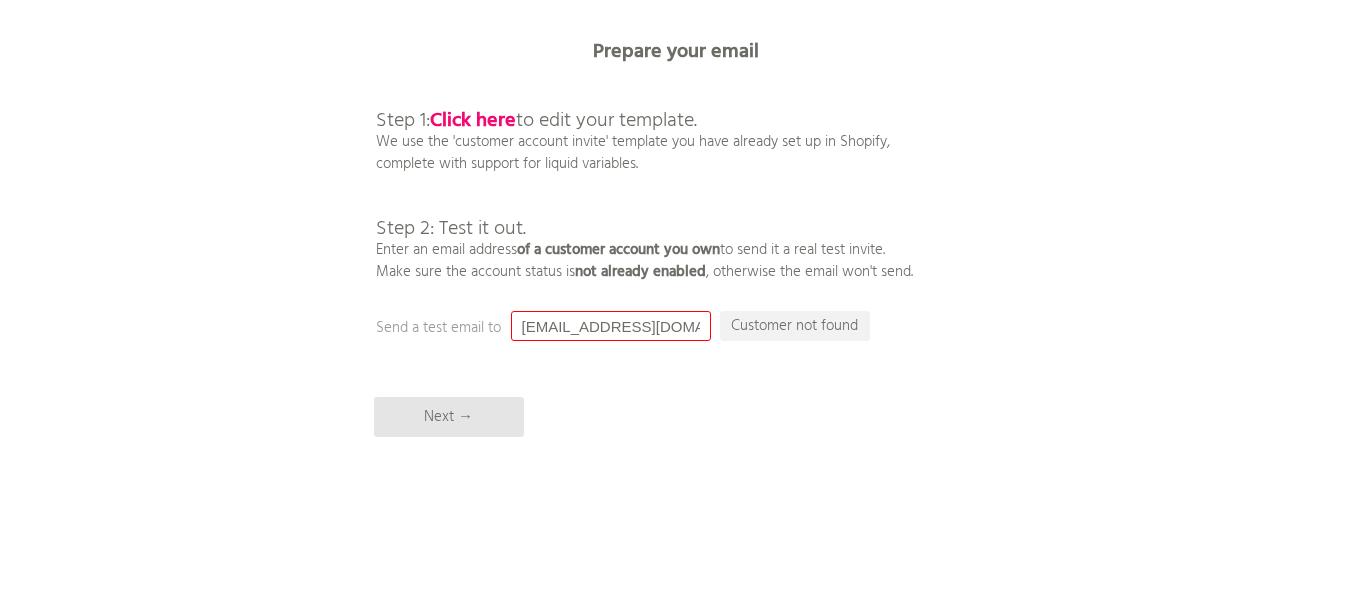 click on "[EMAIL_ADDRESS][DOMAIN_NAME]" at bounding box center [611, 326] 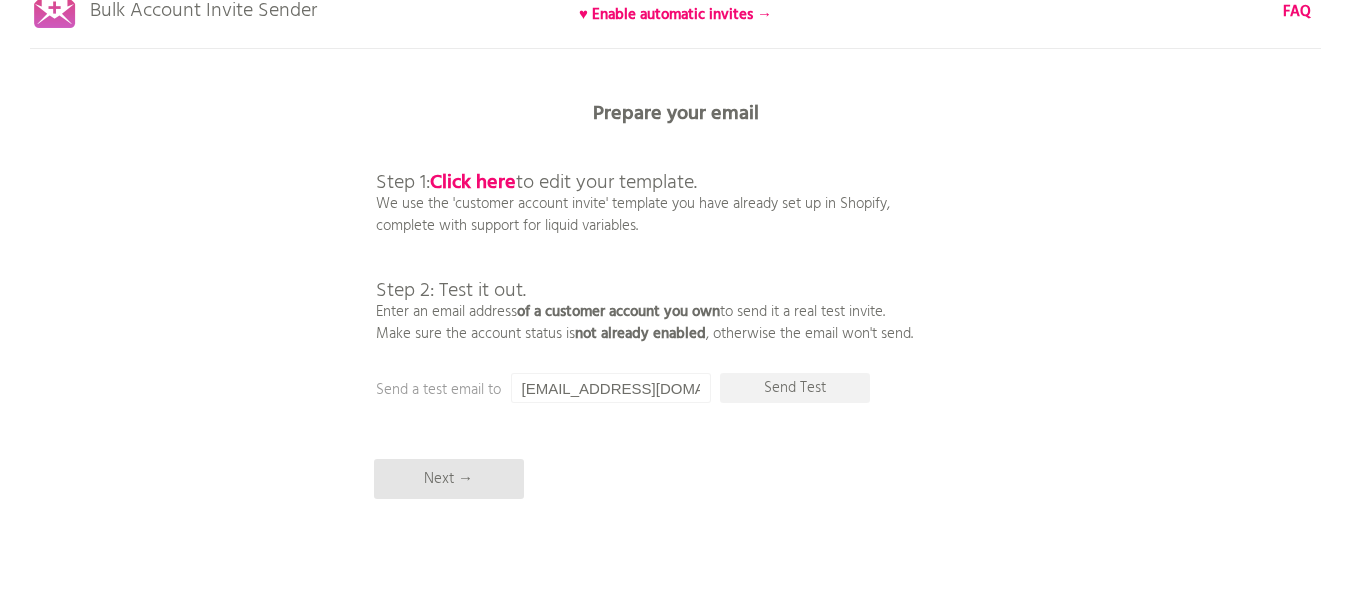 scroll, scrollTop: 0, scrollLeft: 0, axis: both 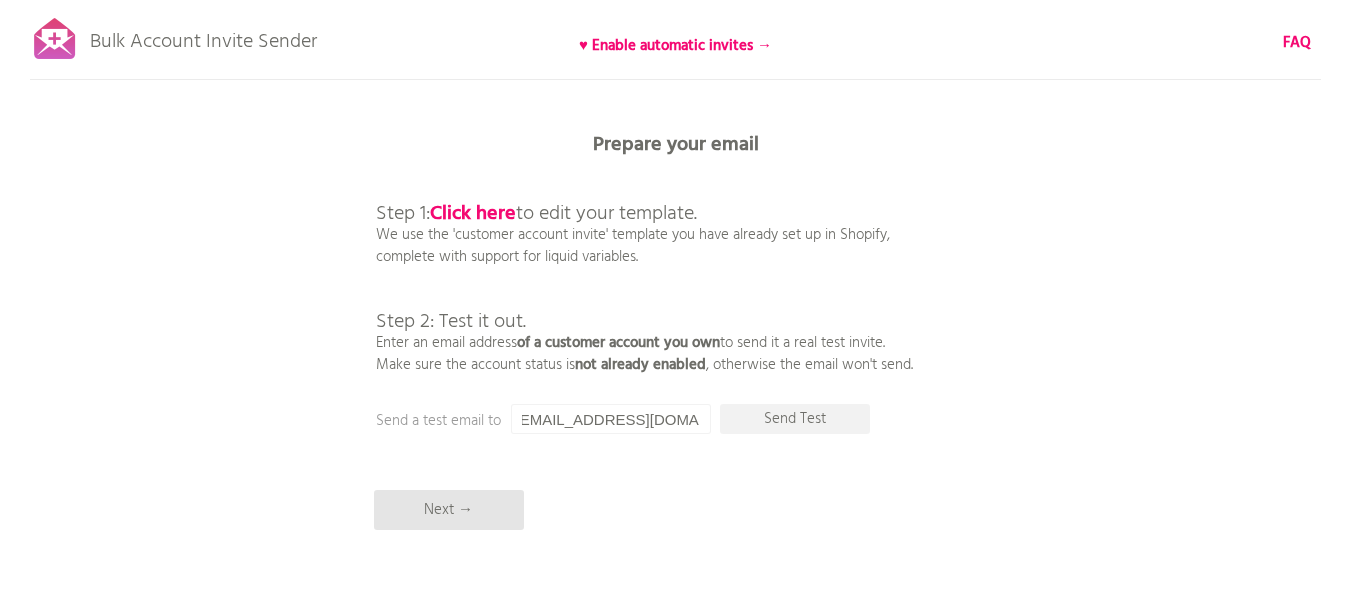 drag, startPoint x: 570, startPoint y: 425, endPoint x: 716, endPoint y: 419, distance: 146.12323 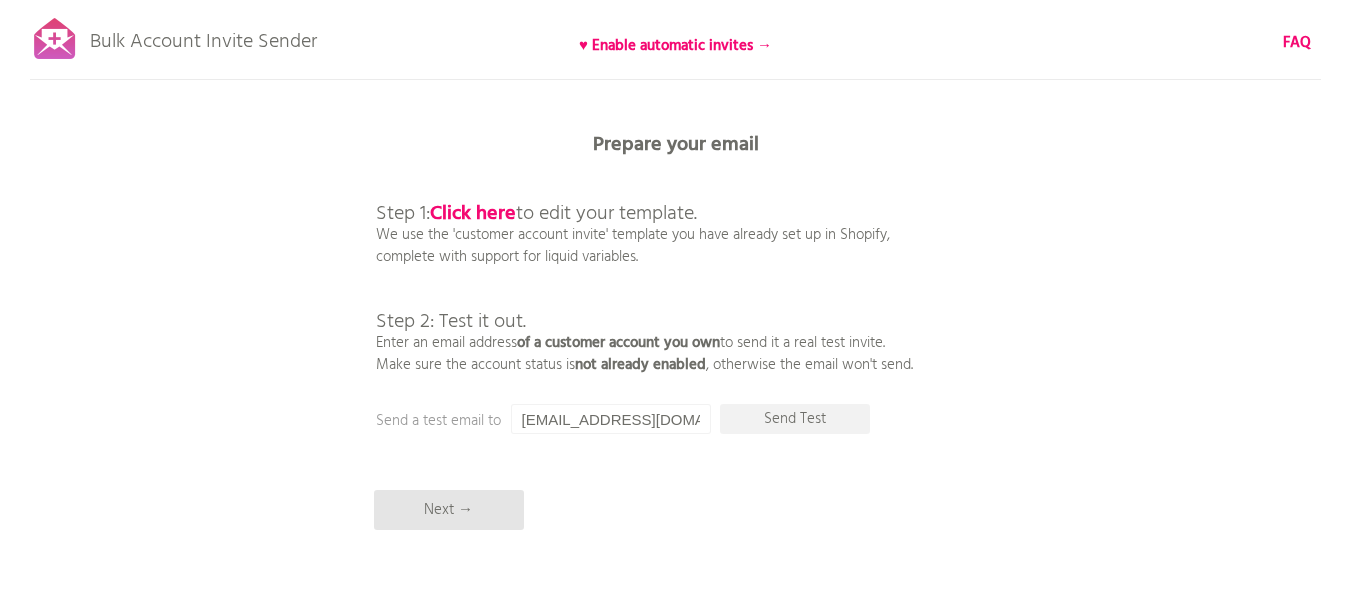 click on "Send a test email to" at bounding box center (576, 421) 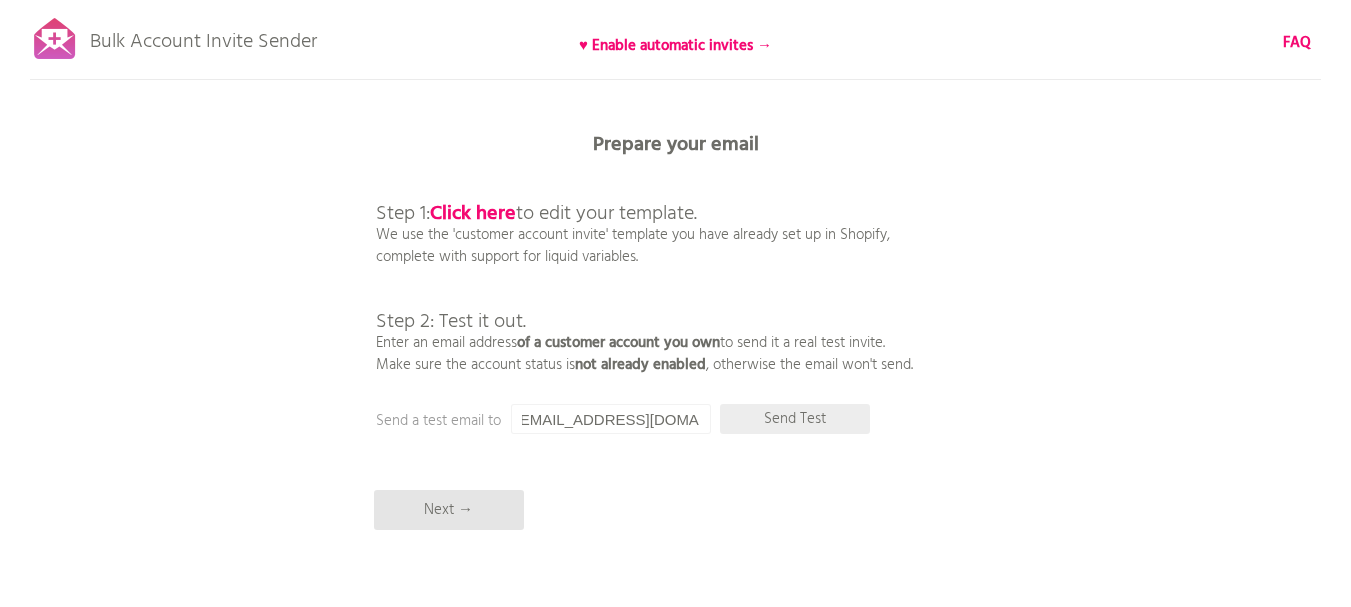 click on "Send Test" at bounding box center [795, 419] 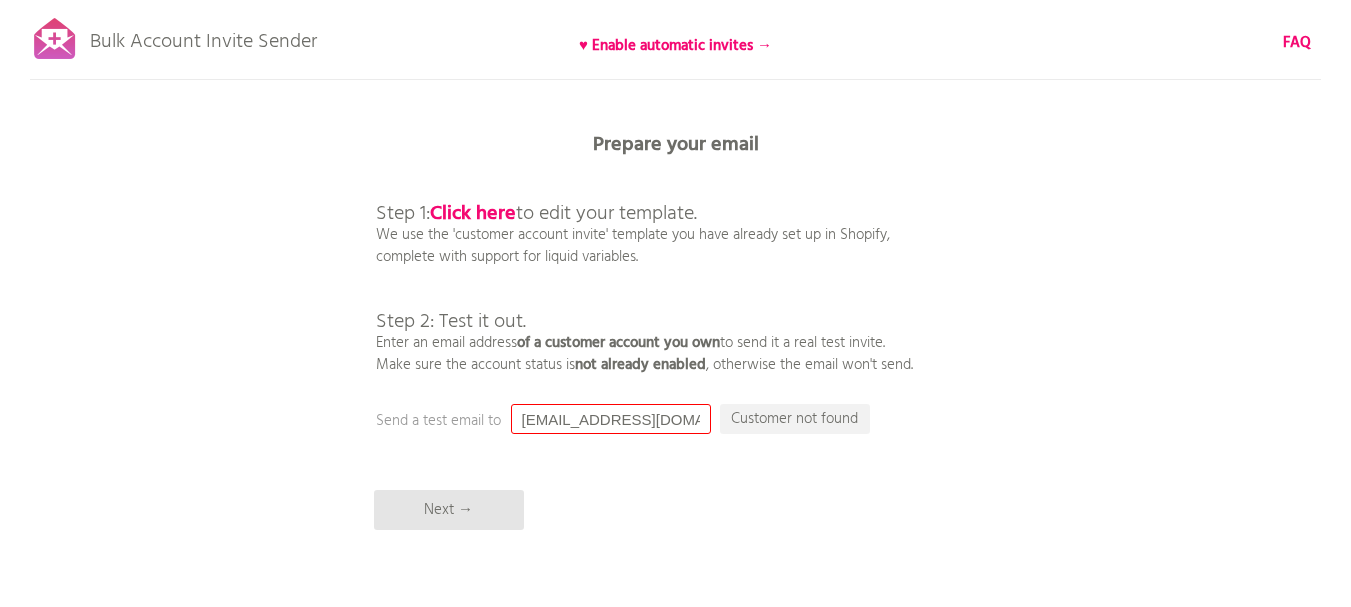 click on "[EMAIL_ADDRESS][DOMAIN_NAME]" at bounding box center [611, 419] 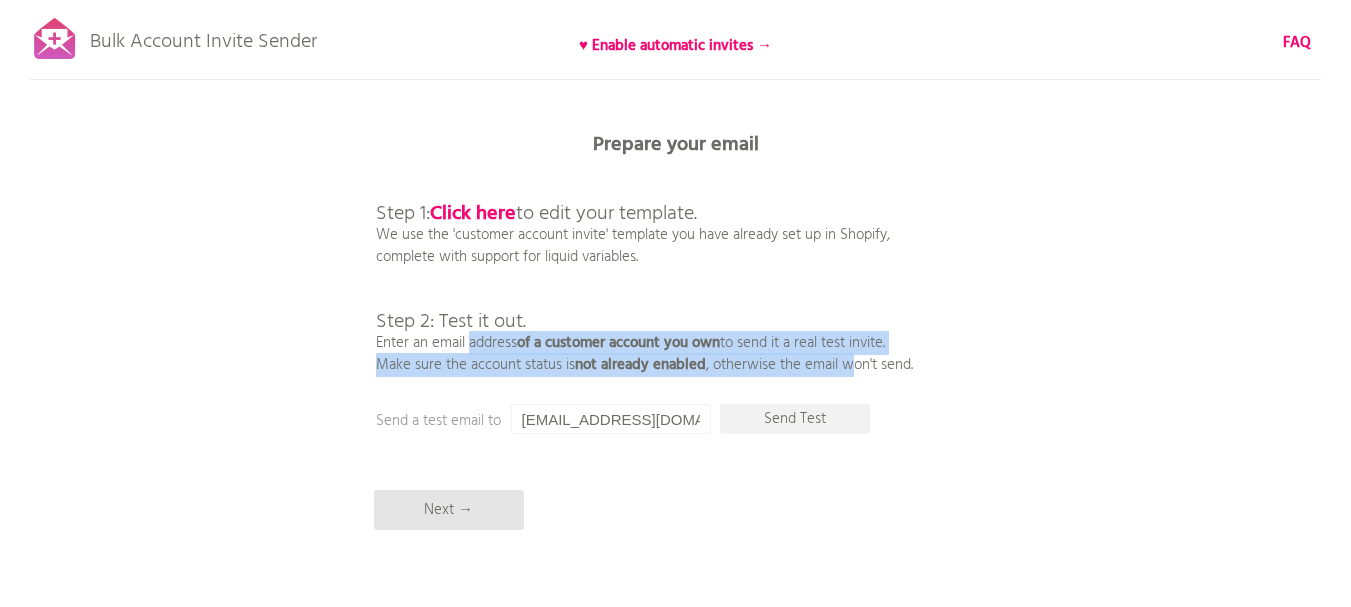 drag, startPoint x: 455, startPoint y: 350, endPoint x: 855, endPoint y: 364, distance: 400.24493 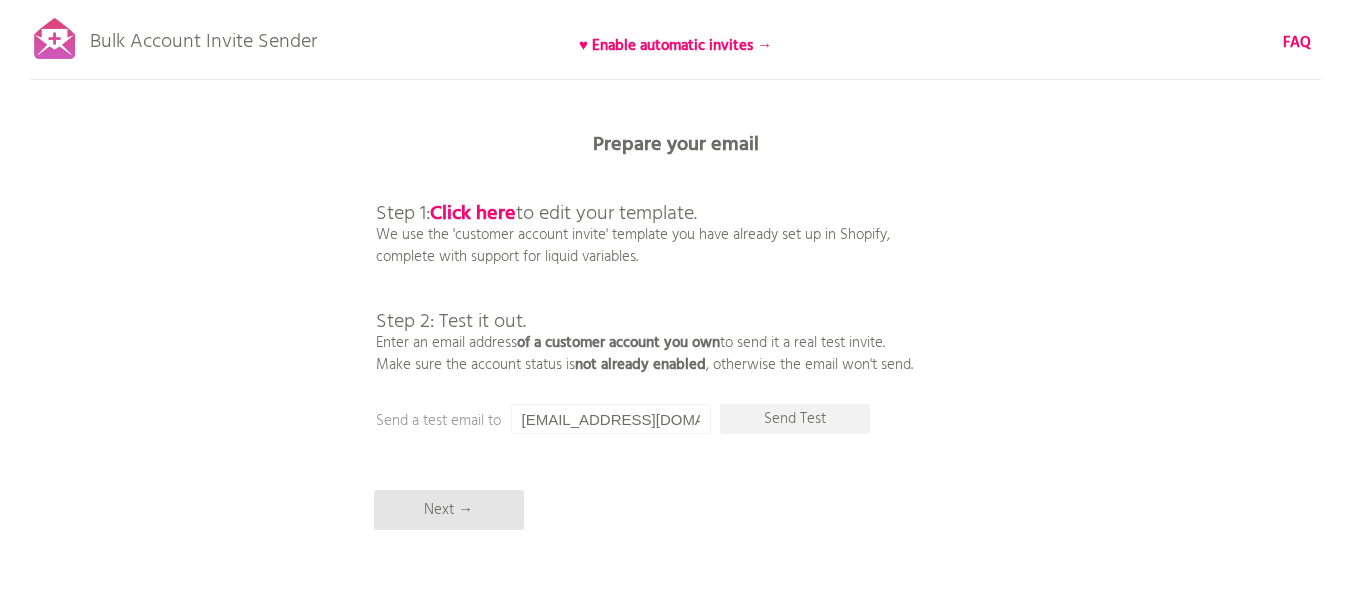 click on "[EMAIL_ADDRESS][DOMAIN_NAME]" at bounding box center (611, 419) 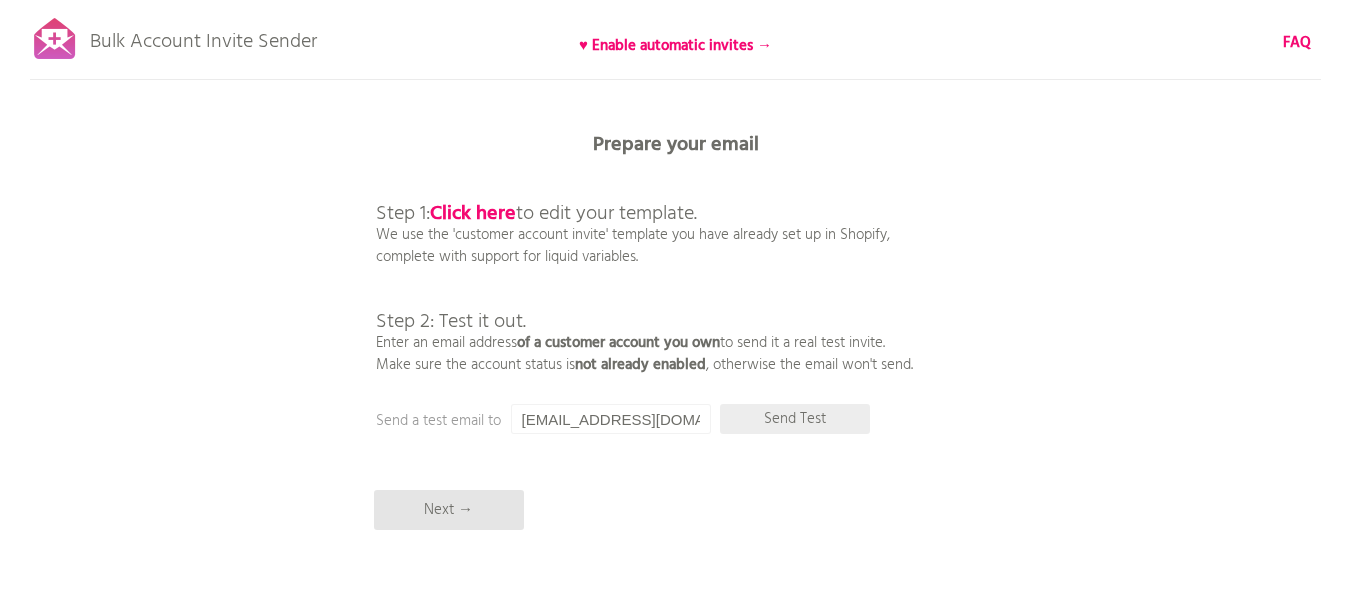 type on "[EMAIL_ADDRESS][DOMAIN_NAME]" 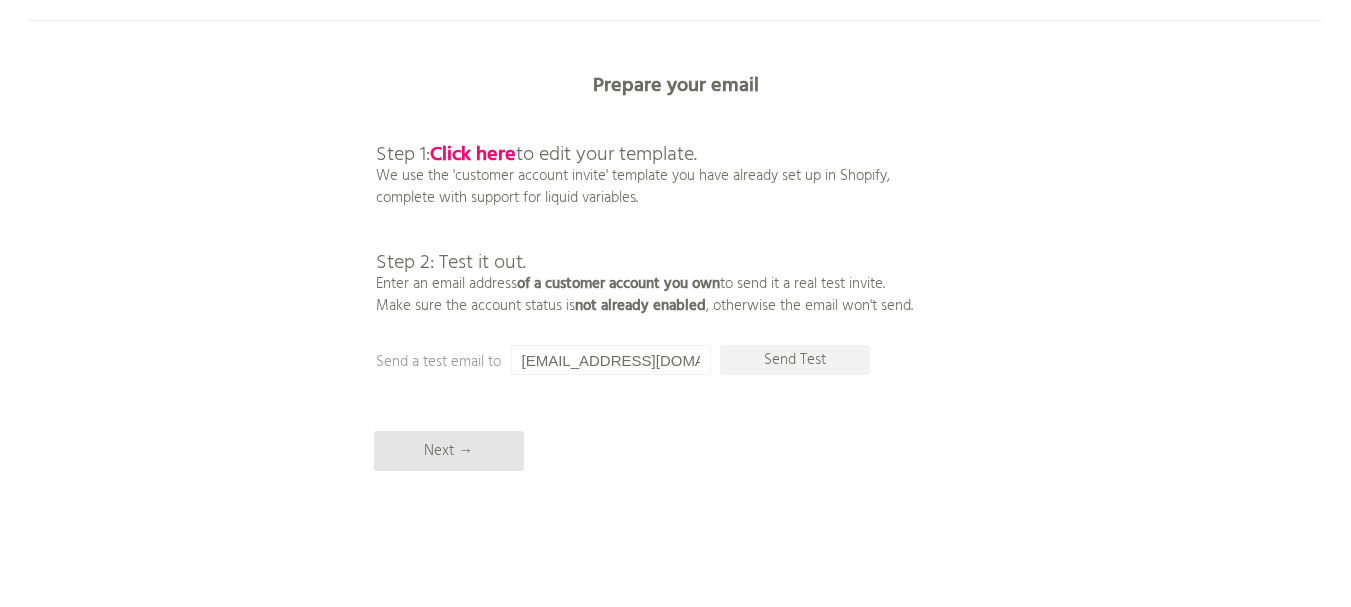 scroll, scrollTop: 93, scrollLeft: 0, axis: vertical 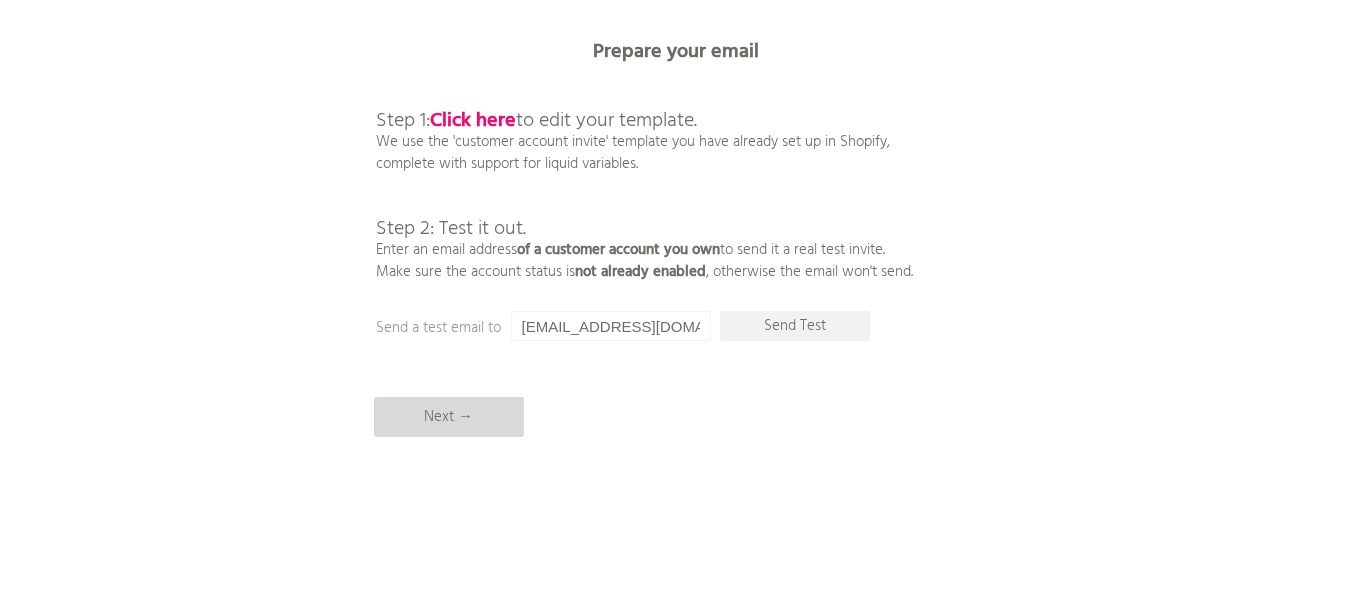 click on "Next →" at bounding box center (449, 417) 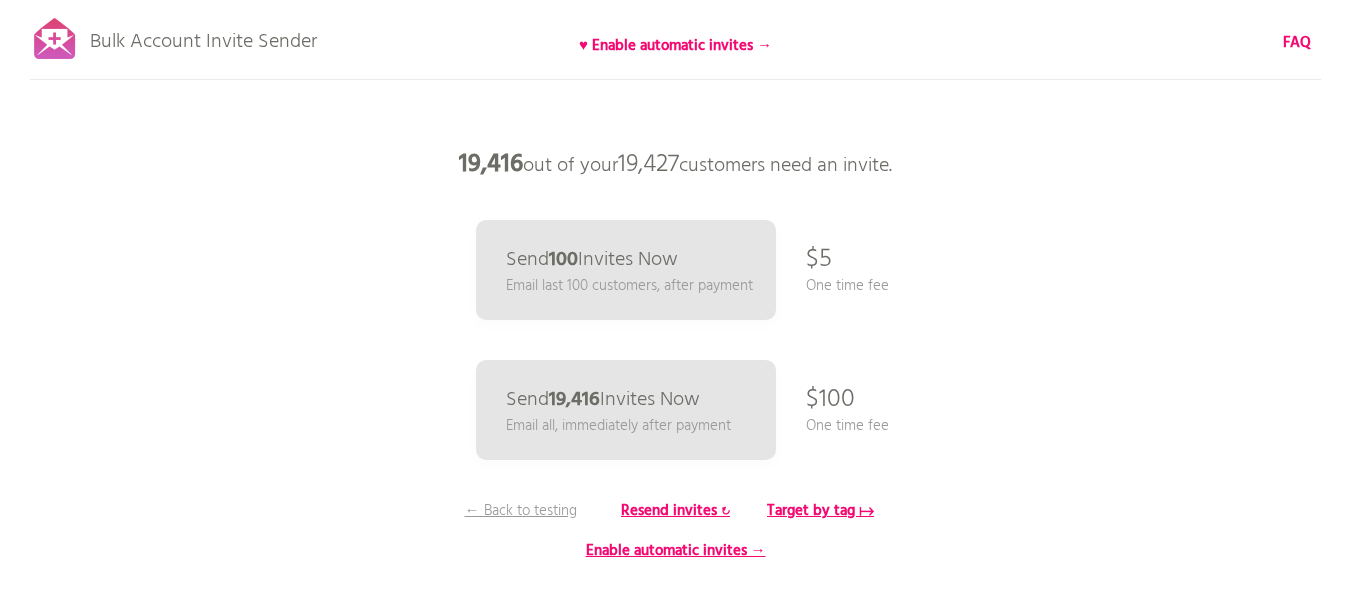 scroll, scrollTop: 93, scrollLeft: 0, axis: vertical 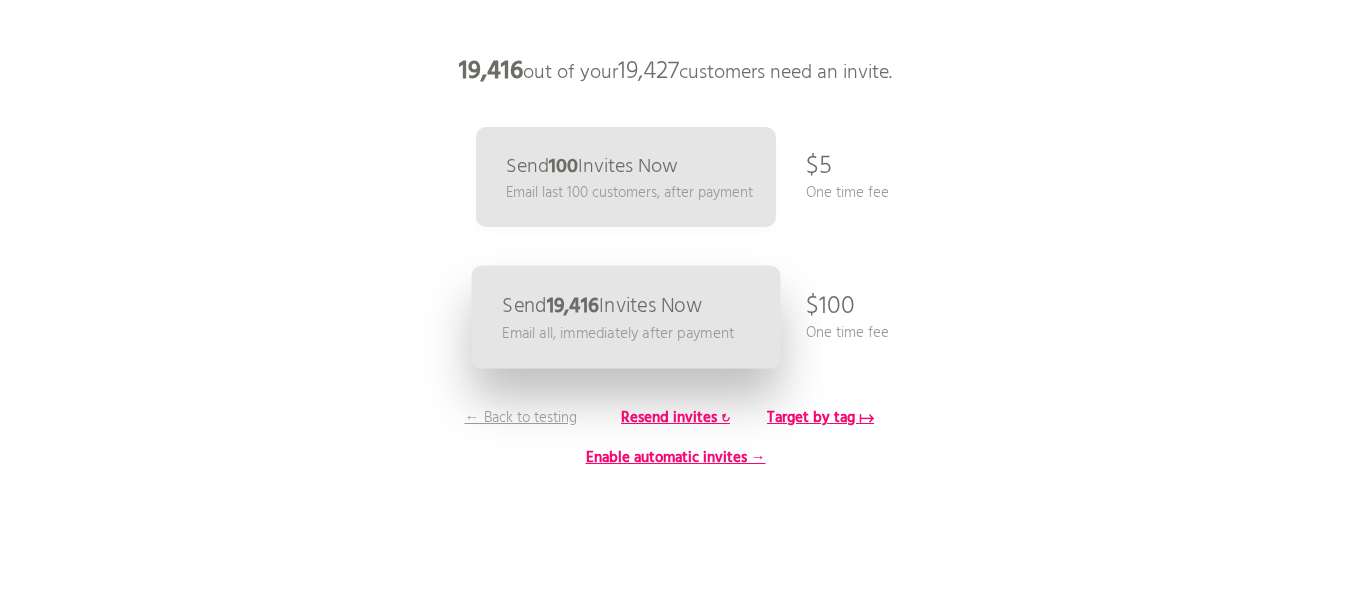 click on "Send  19,416  Invites Now
Email all, immediately after payment" at bounding box center (625, 317) 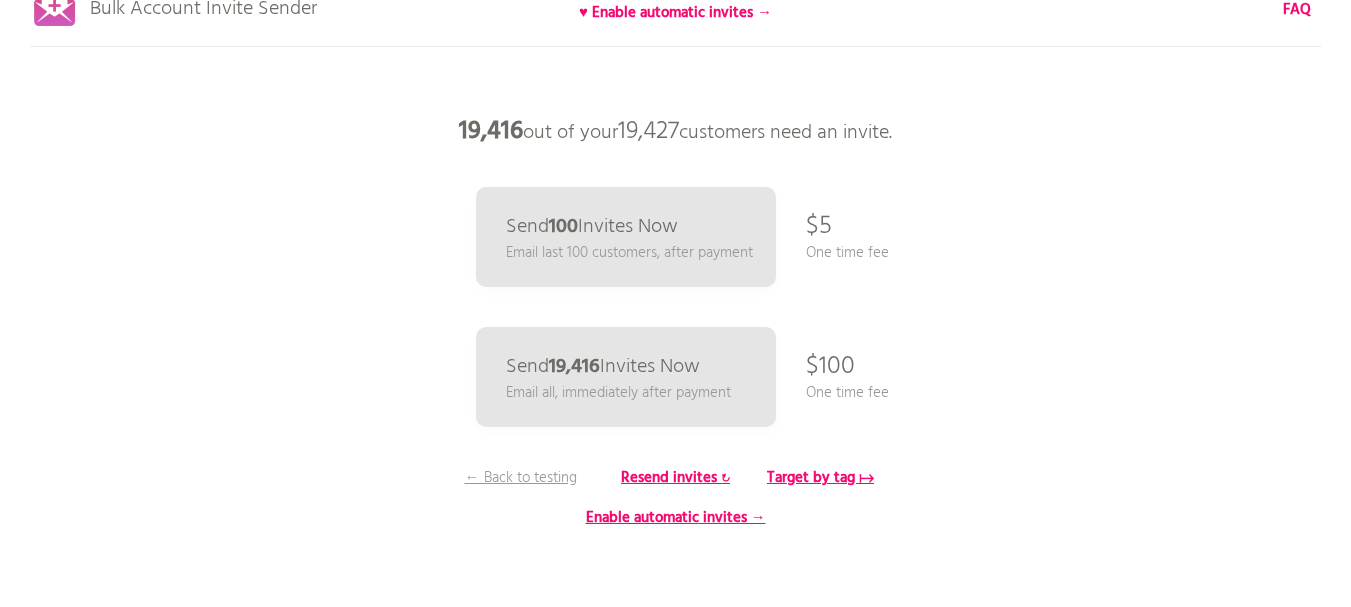 scroll, scrollTop: 0, scrollLeft: 0, axis: both 